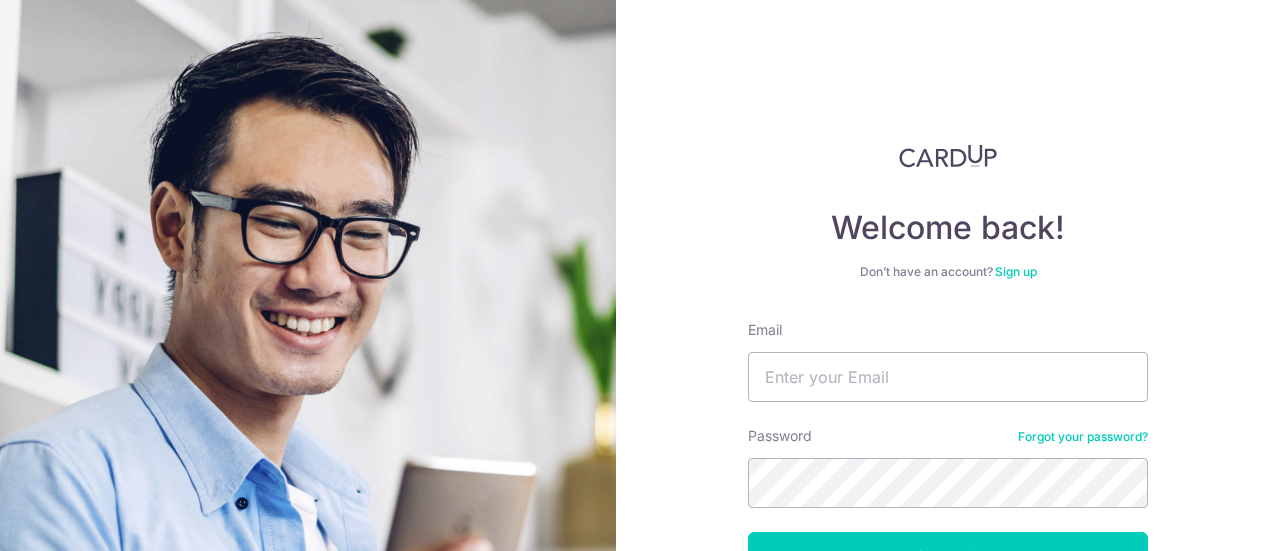 scroll, scrollTop: 0, scrollLeft: 0, axis: both 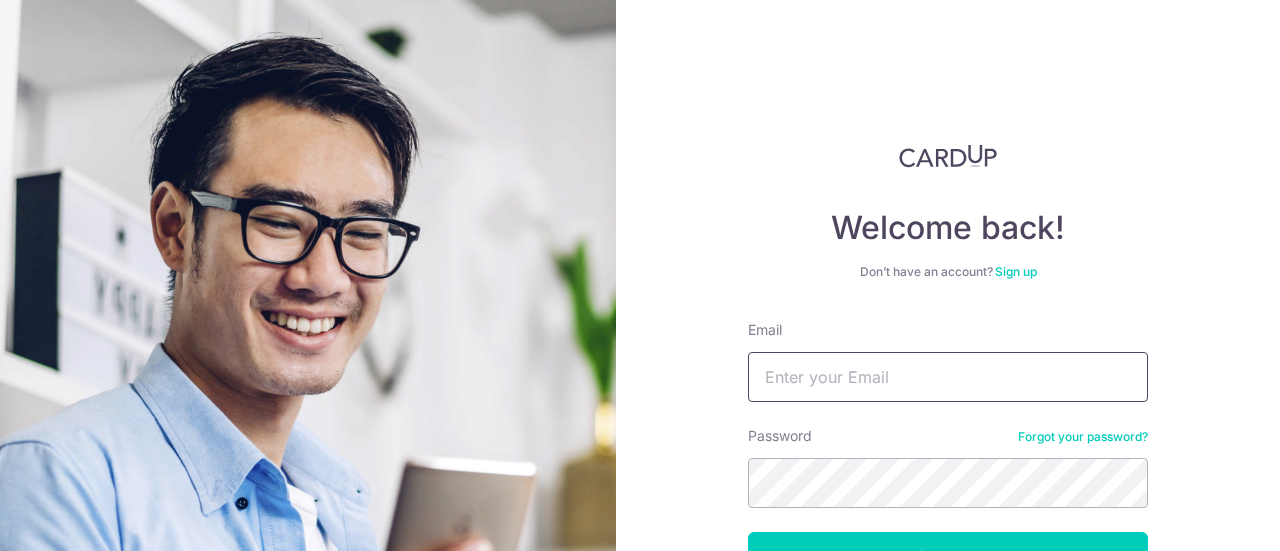 click on "Email" at bounding box center [948, 377] 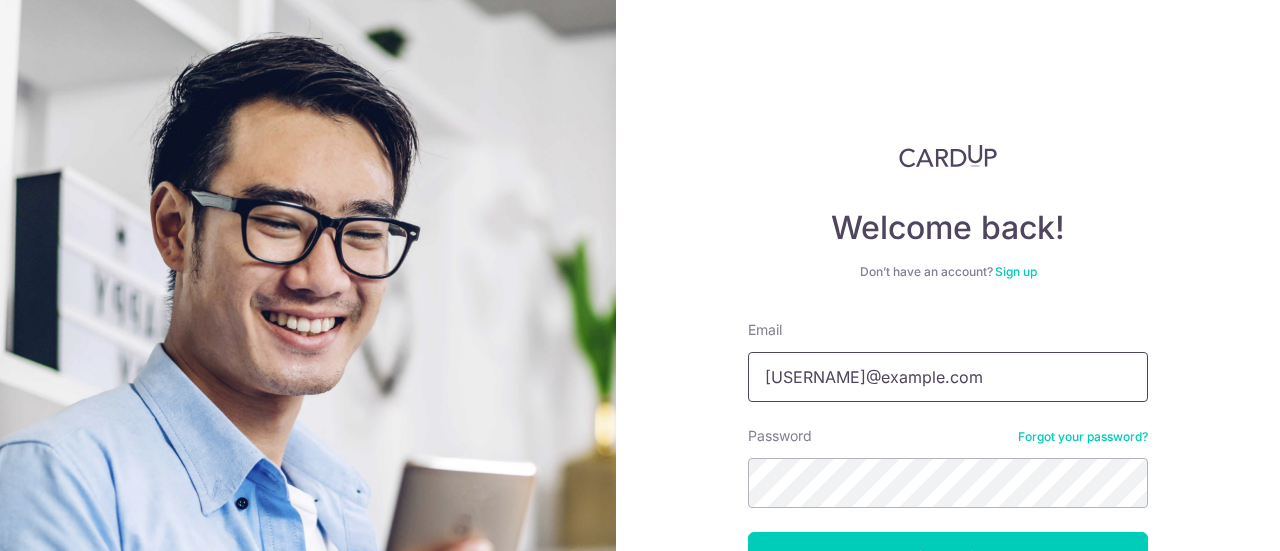 type on "[USERNAME]@[DOMAIN].com" 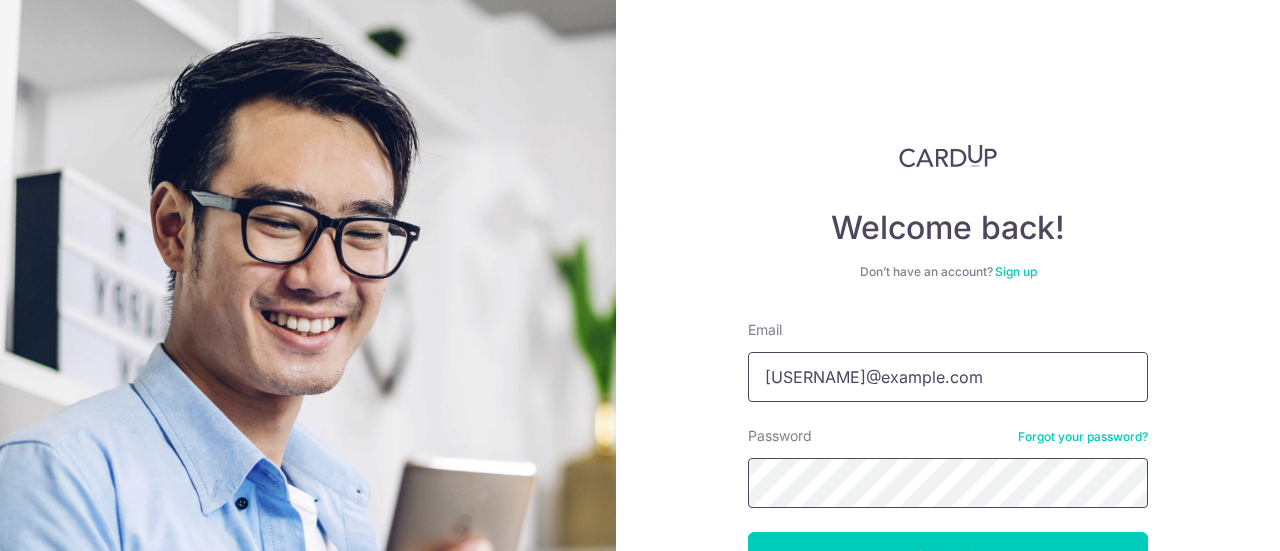 click on "Log in" at bounding box center [948, 557] 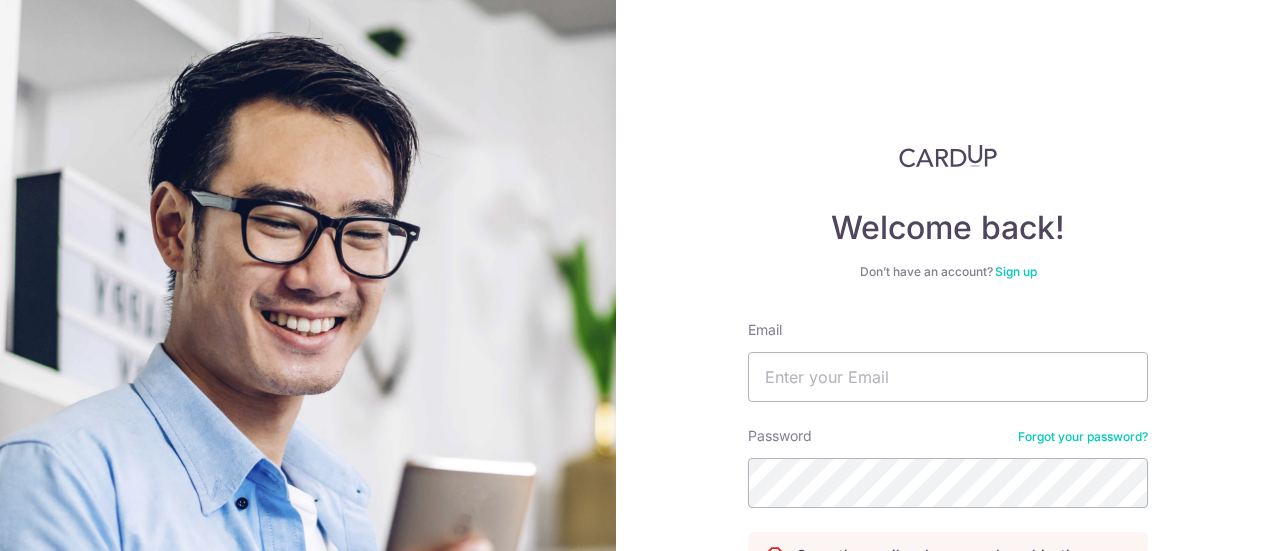 scroll, scrollTop: 0, scrollLeft: 0, axis: both 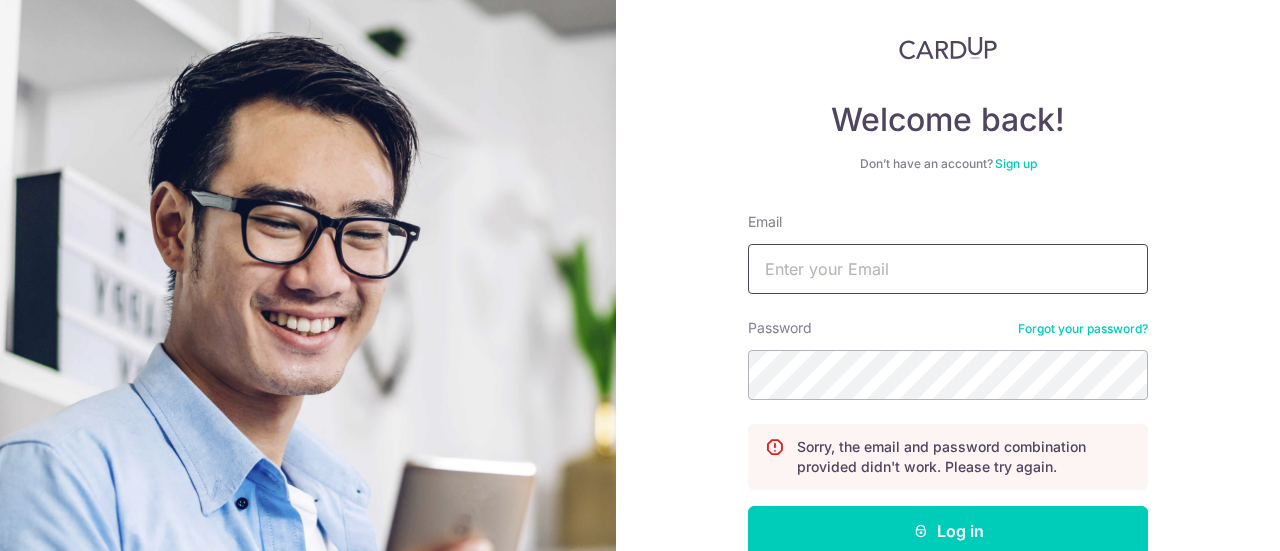 click on "Email" at bounding box center (948, 269) 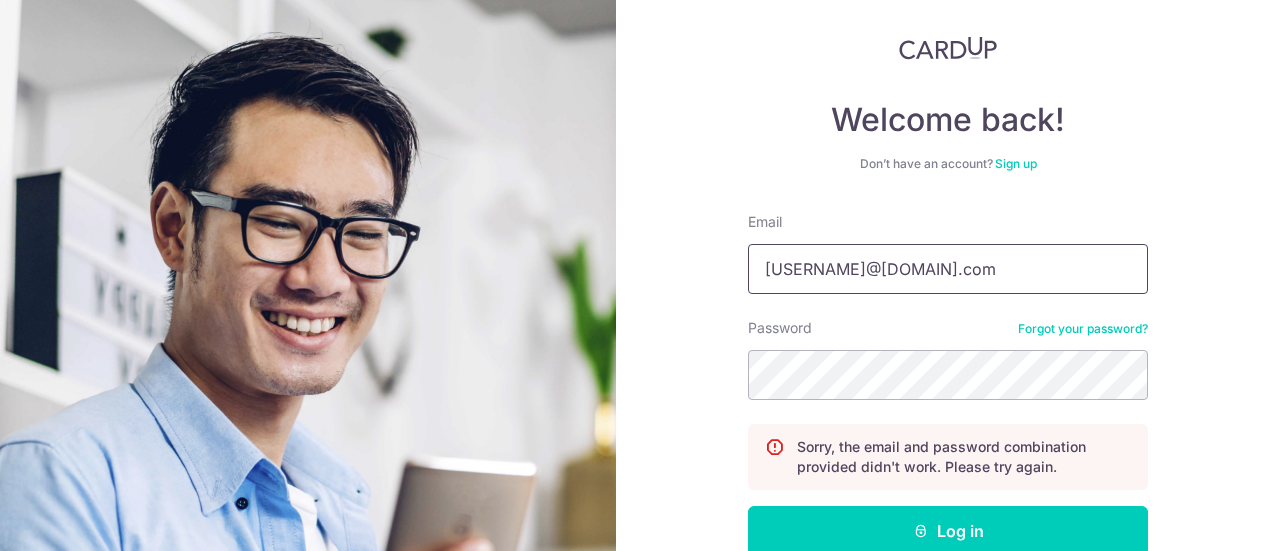 type on "[USERNAME]@[DOMAIN].com" 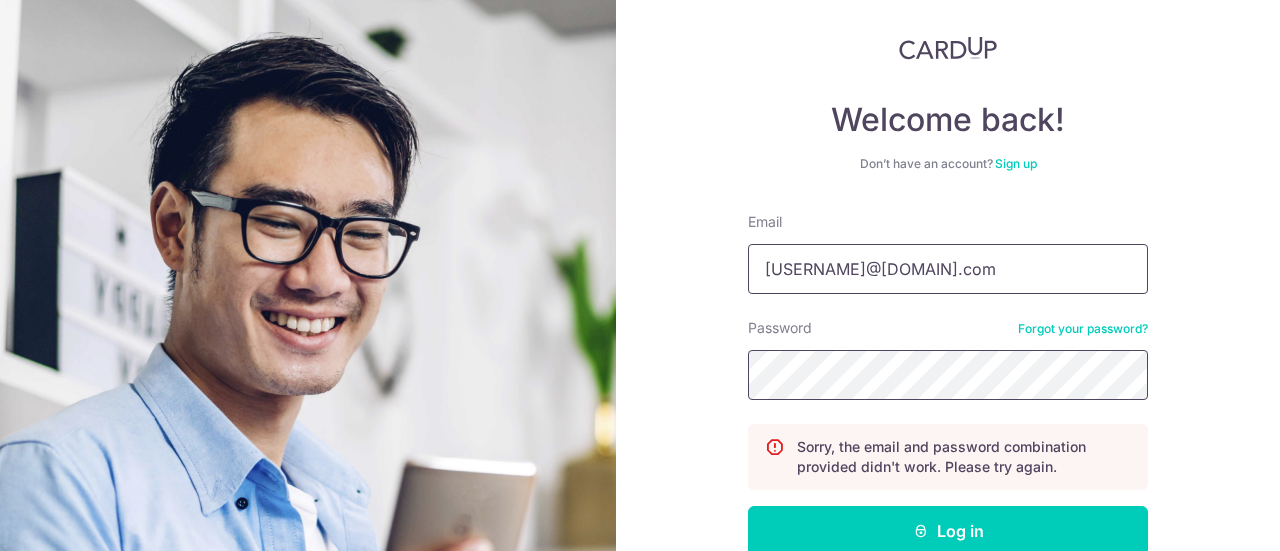 click on "Log in" at bounding box center (948, 531) 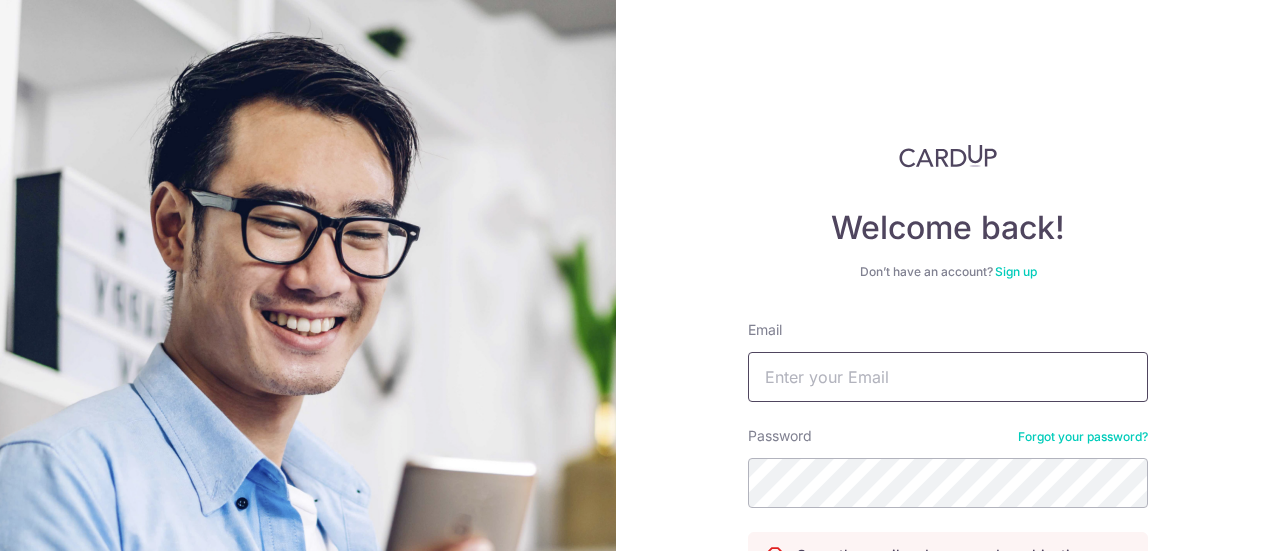 scroll, scrollTop: 0, scrollLeft: 0, axis: both 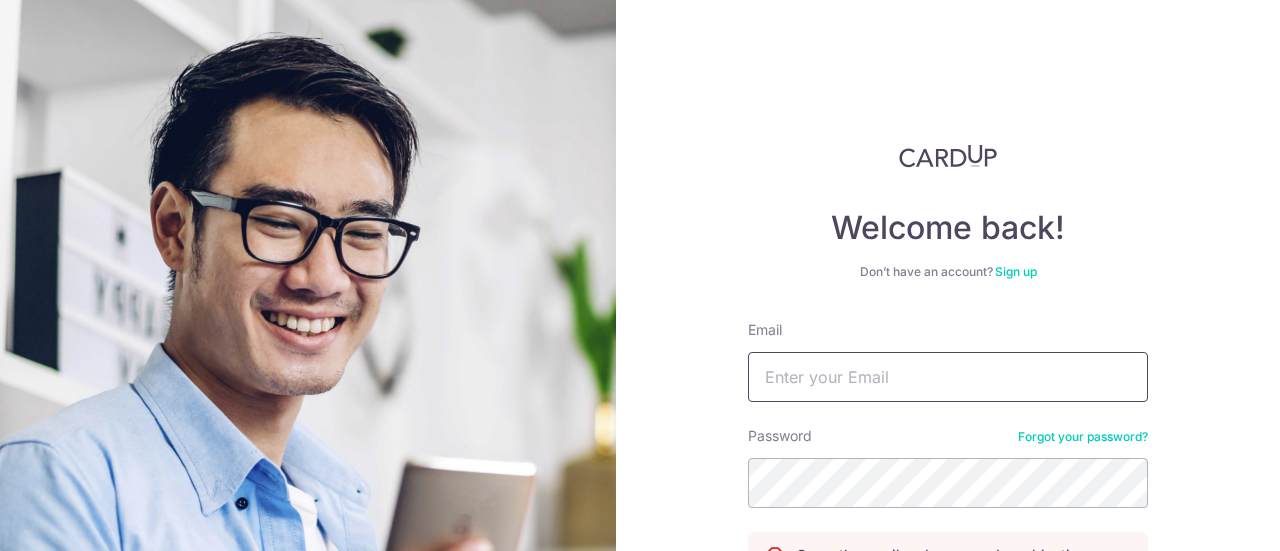 click on "Email" at bounding box center (948, 377) 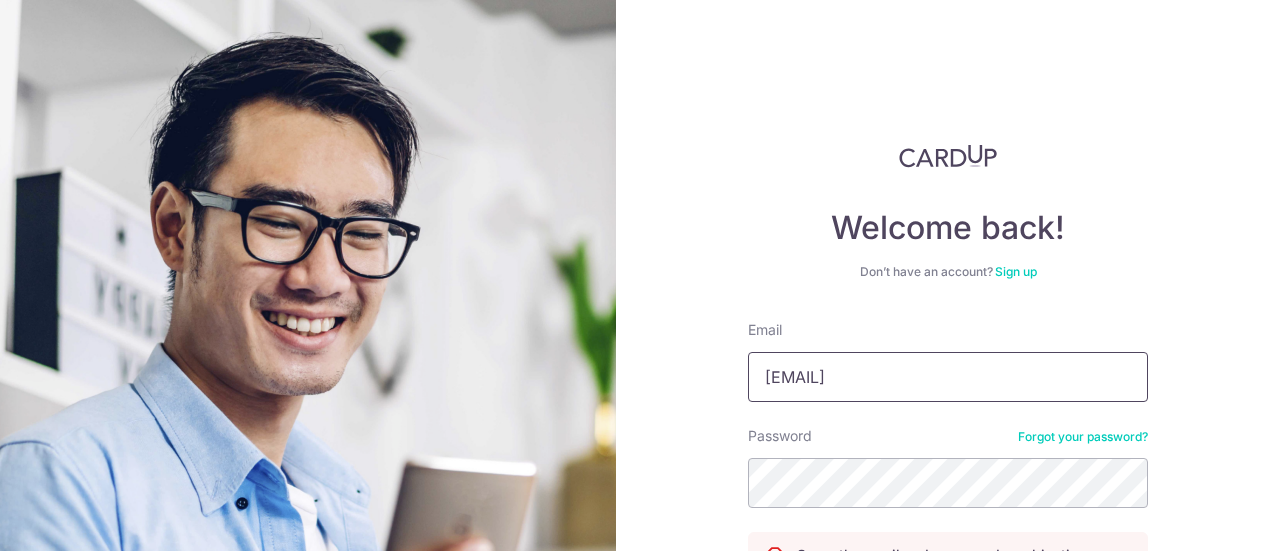 type on "[USERNAME]@[DOMAIN].com" 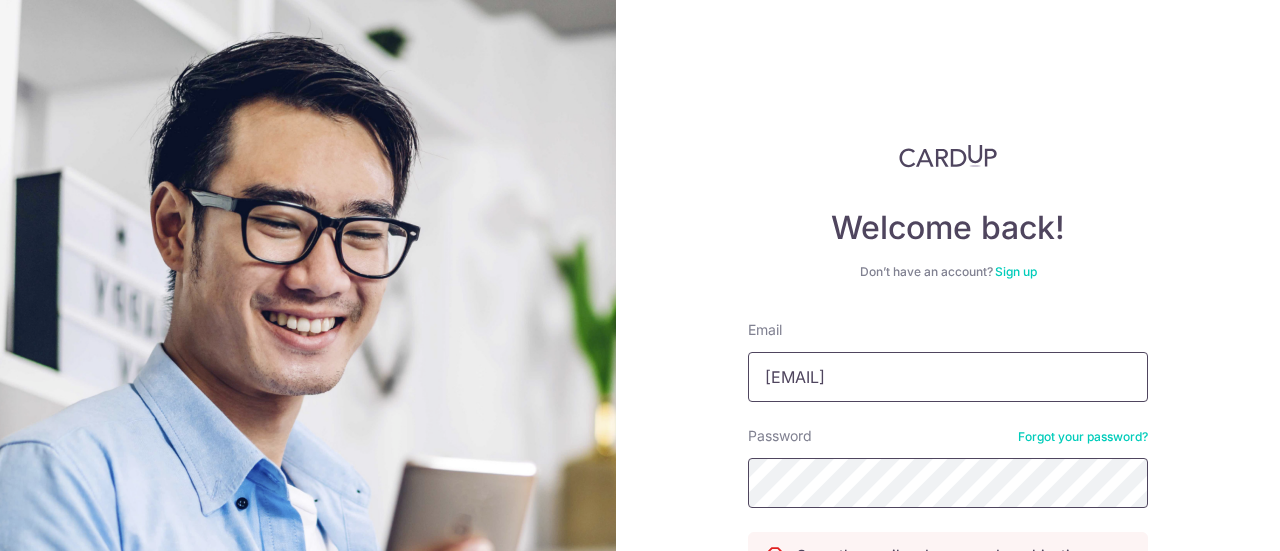 click on "Log in" at bounding box center (948, 639) 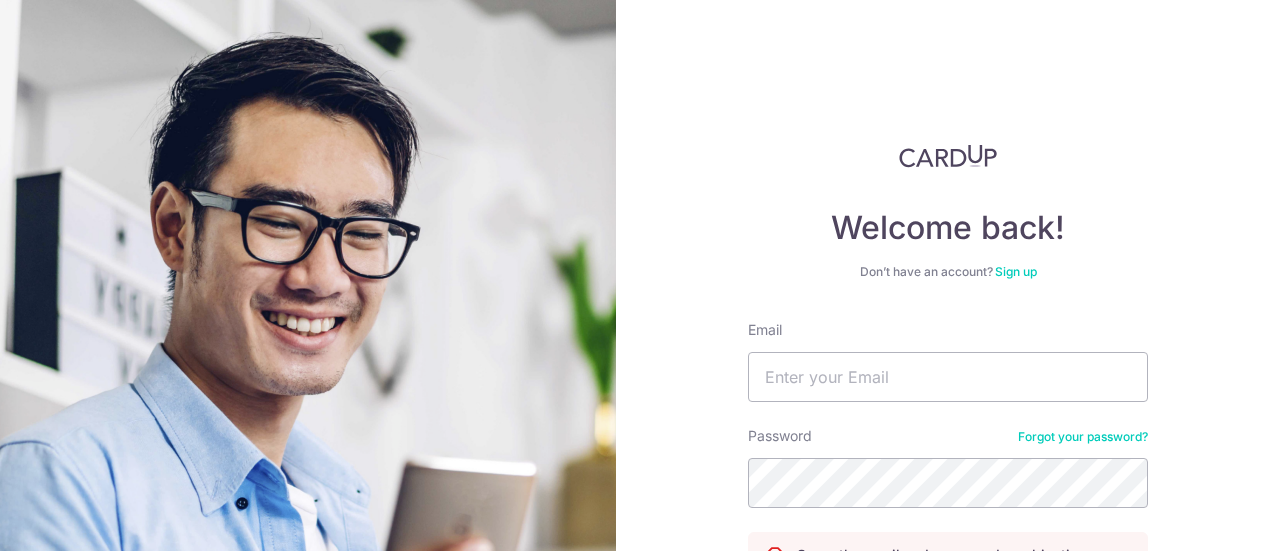 scroll, scrollTop: 0, scrollLeft: 0, axis: both 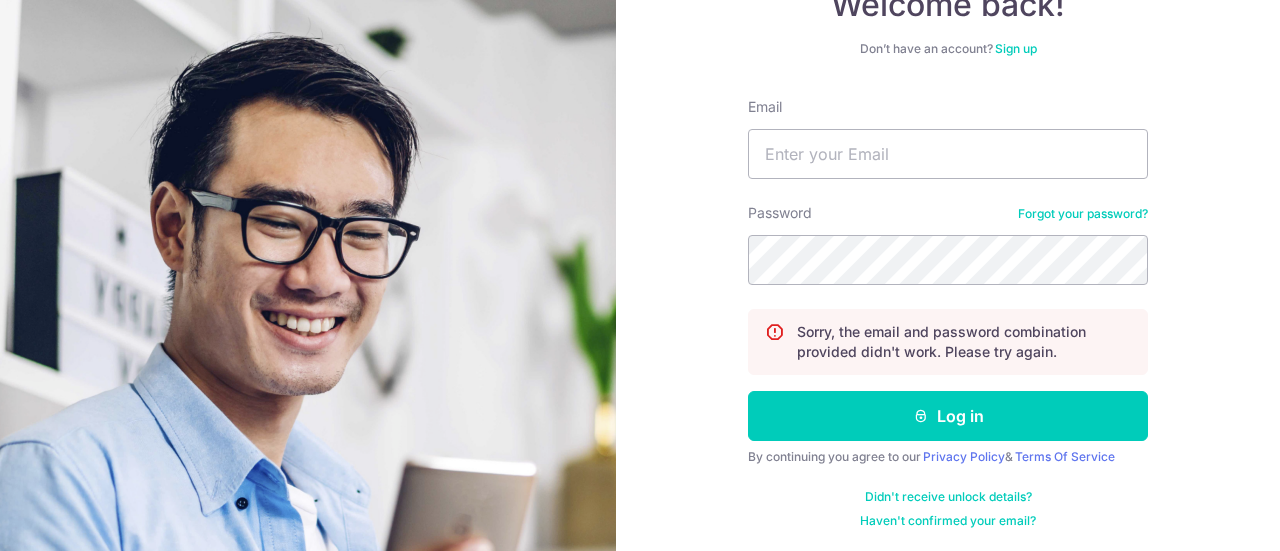 click on "Forgot your password?" at bounding box center [1083, 214] 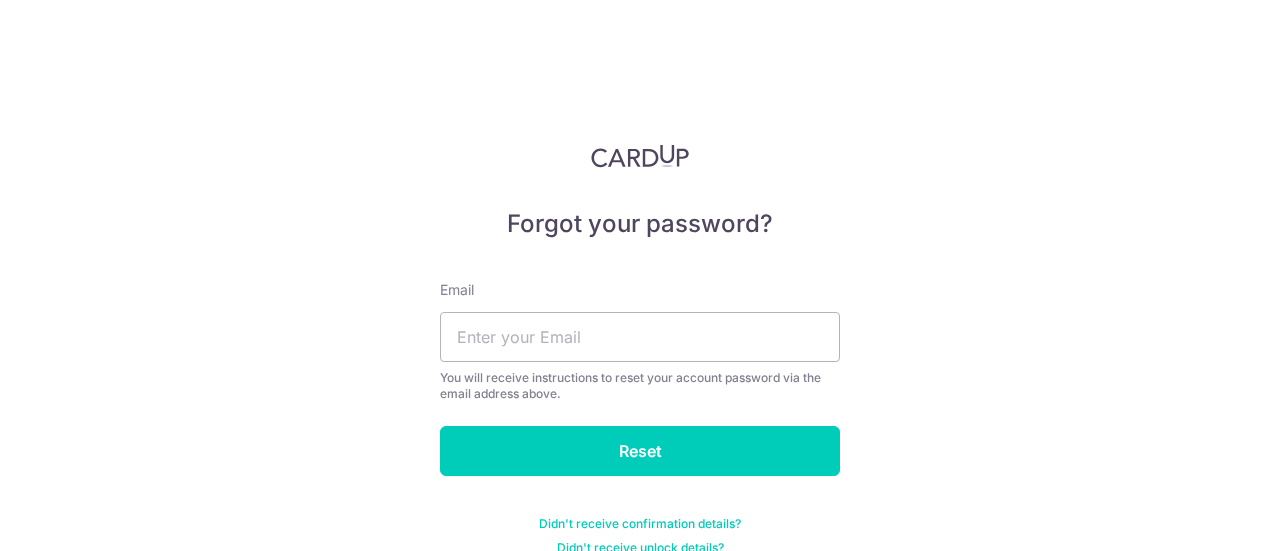 click on "Email
You will receive instructions to reset your account password via the email address above." at bounding box center [640, 341] 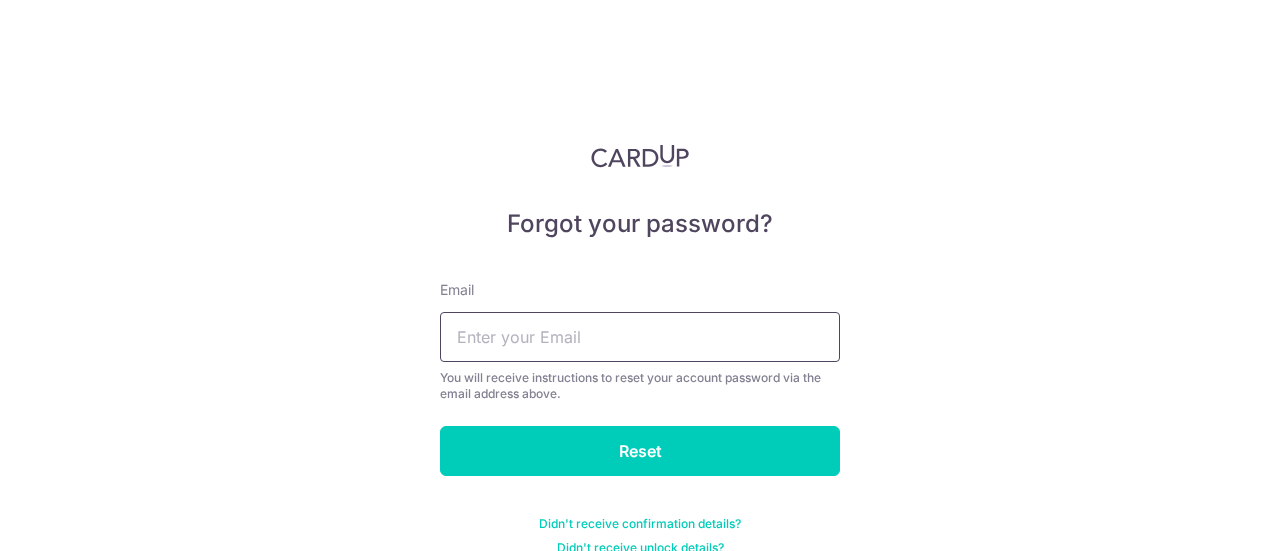 click at bounding box center [640, 337] 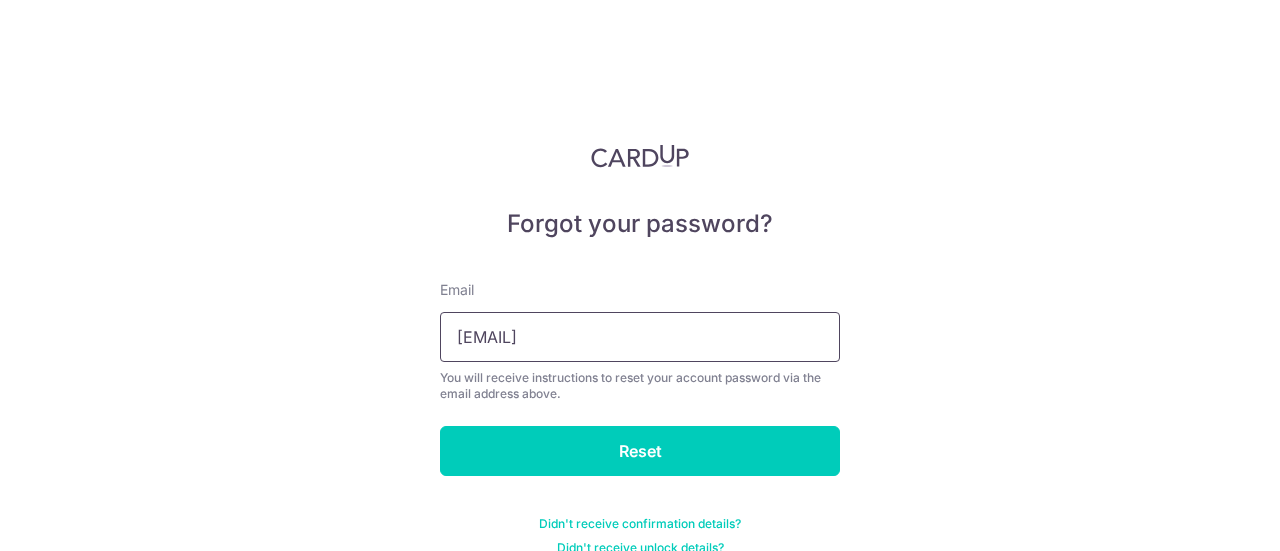 type on "[USERNAME]@[DOMAIN].com" 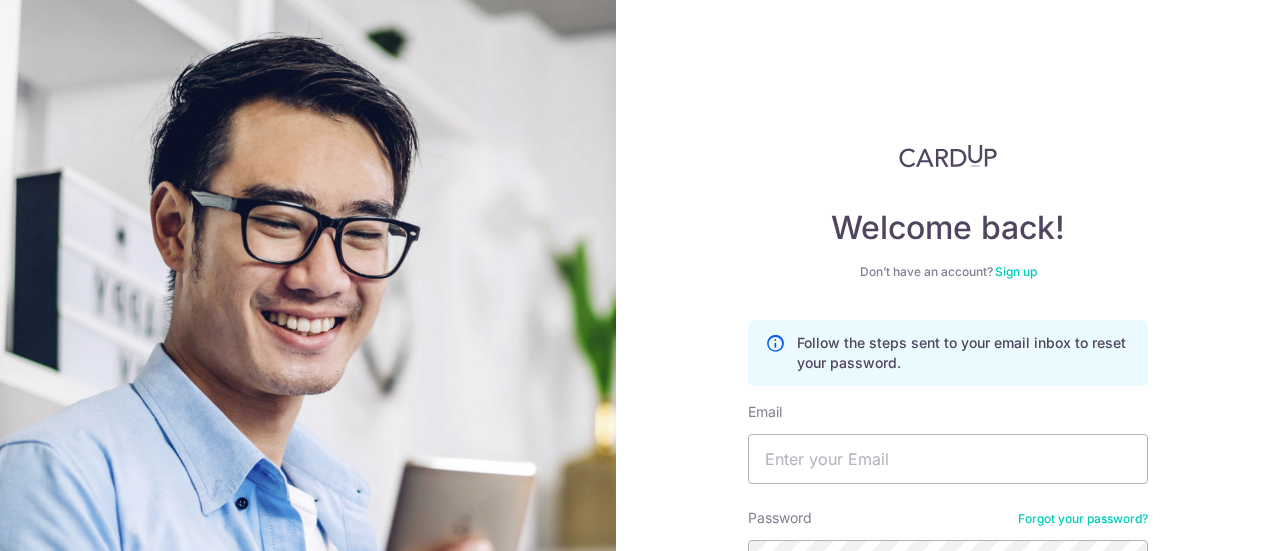 scroll, scrollTop: 0, scrollLeft: 0, axis: both 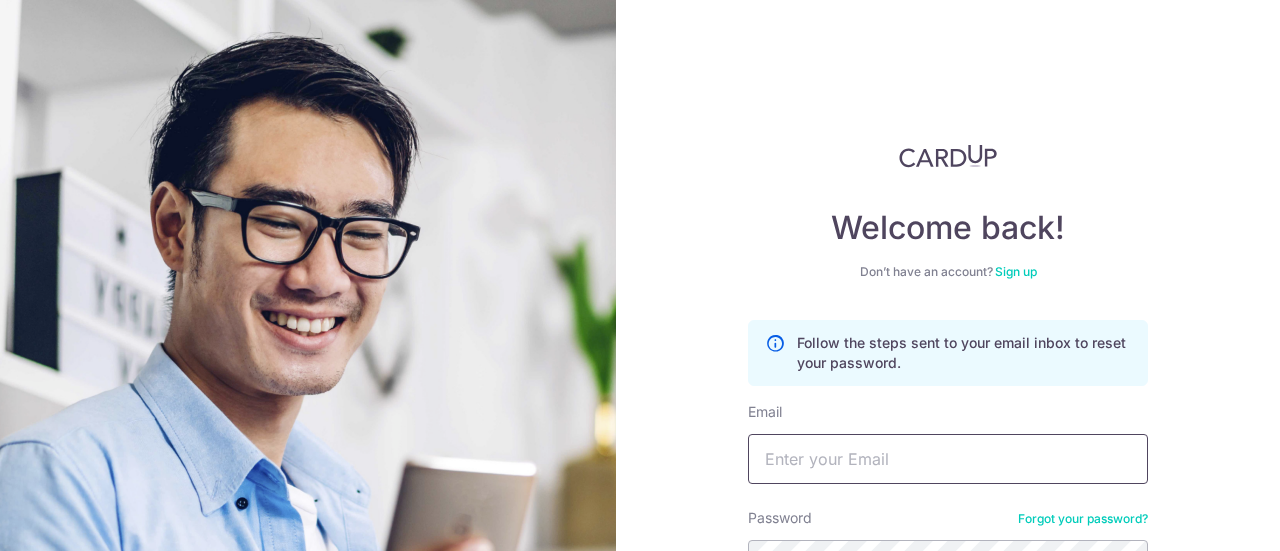 click on "Email" at bounding box center (948, 459) 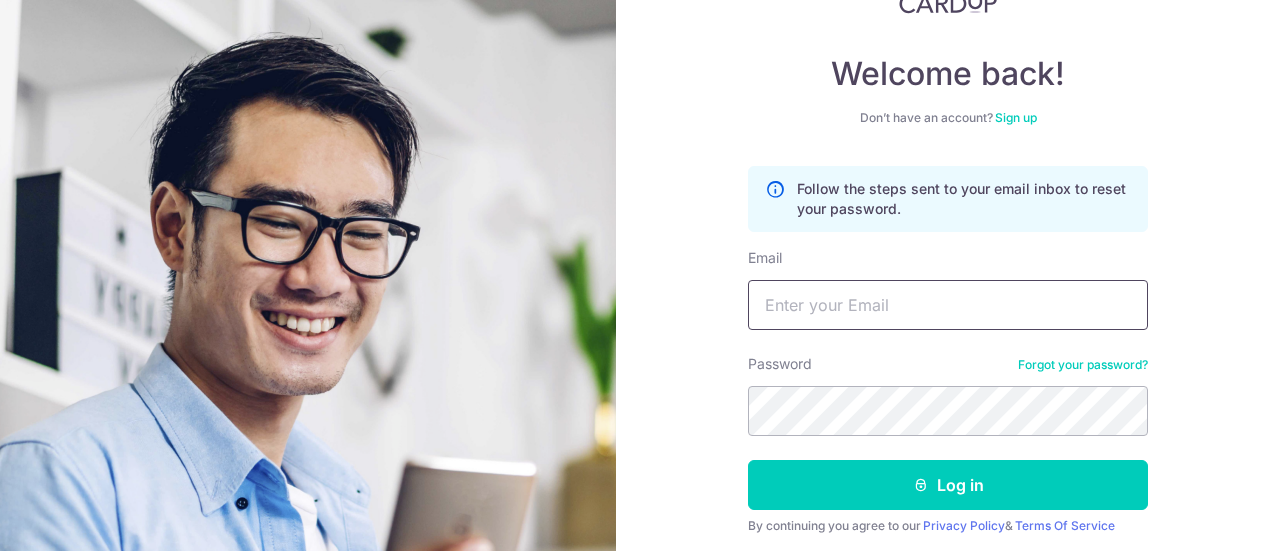 scroll, scrollTop: 223, scrollLeft: 0, axis: vertical 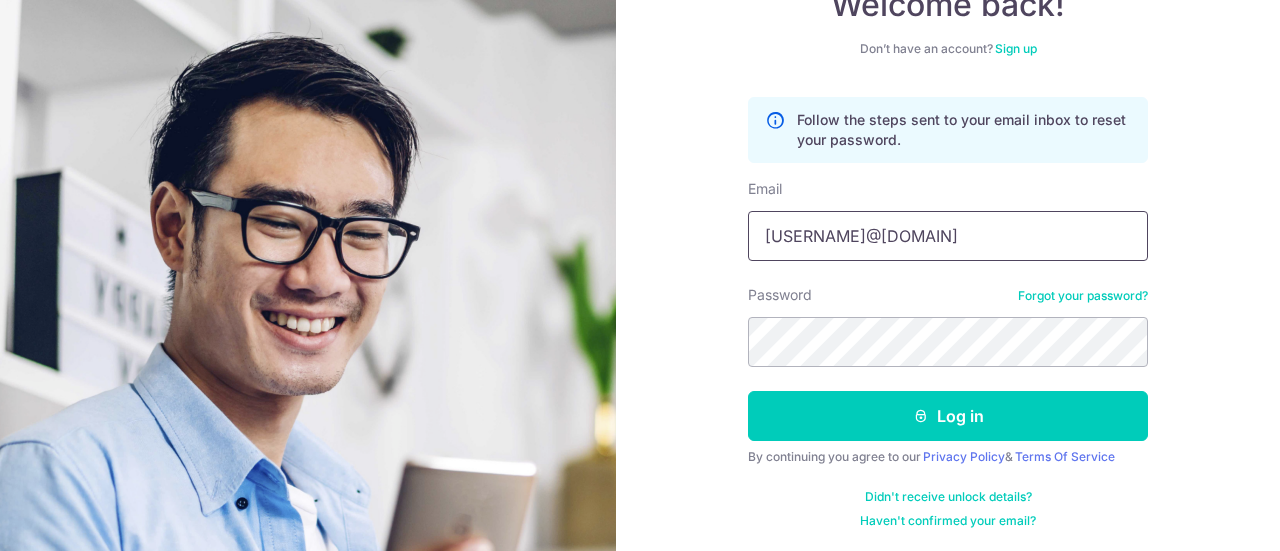 type on "angguanchin@example.com" 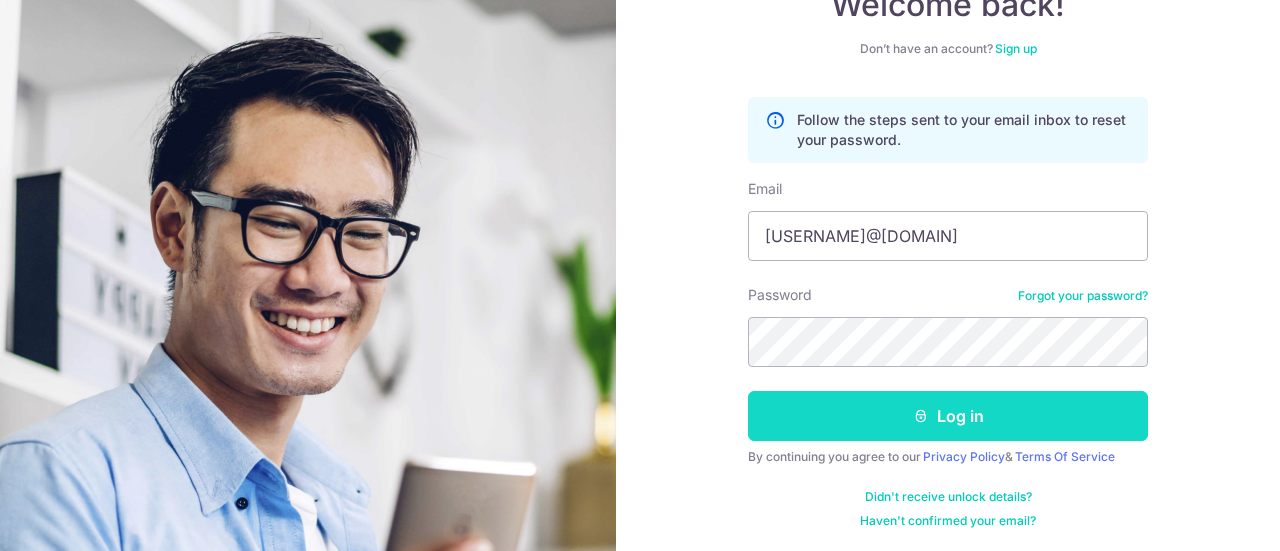 click on "Log in" at bounding box center [948, 416] 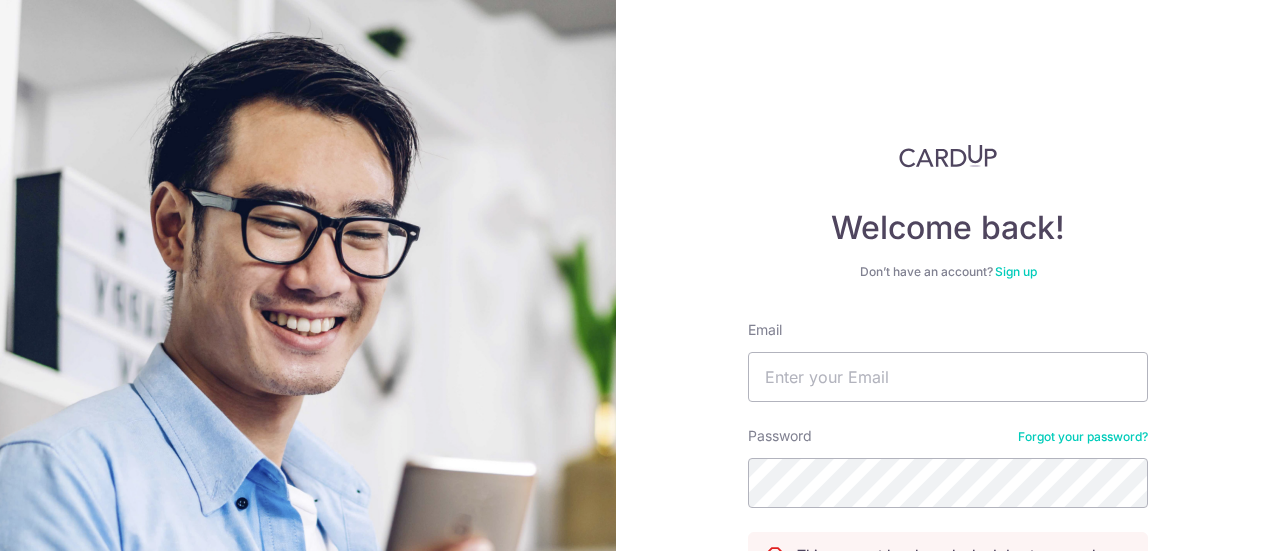 scroll, scrollTop: 0, scrollLeft: 0, axis: both 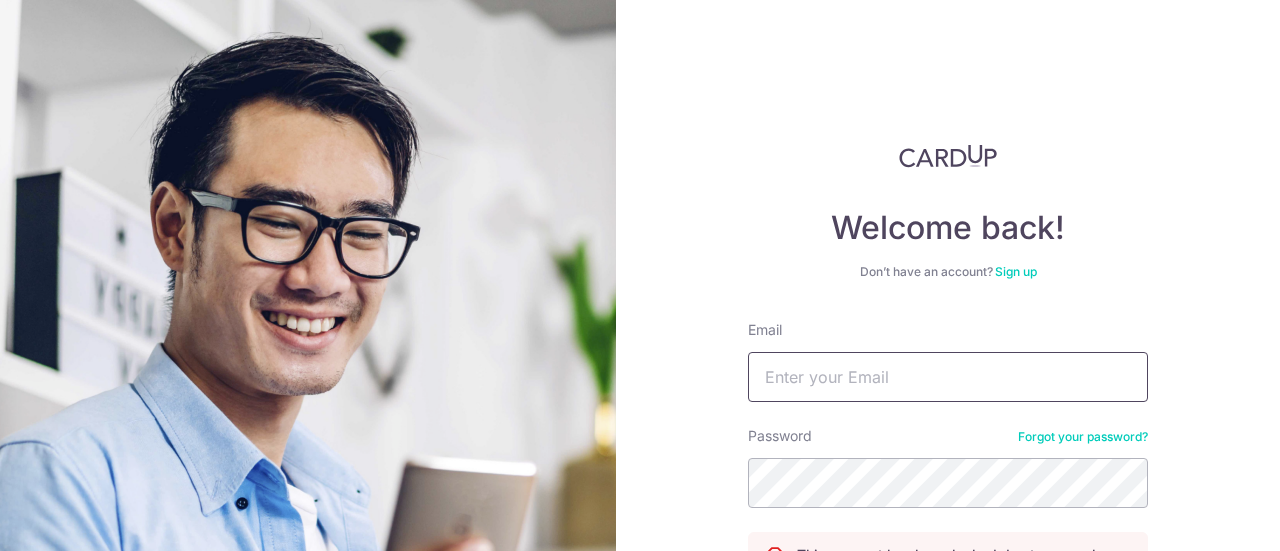 click on "Email" at bounding box center (948, 377) 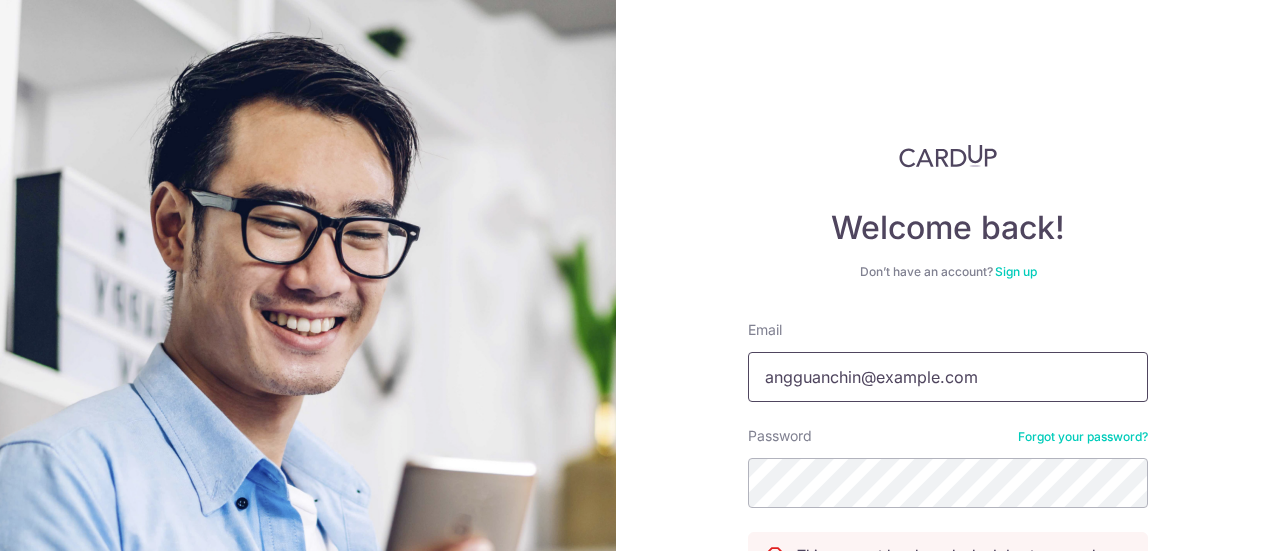 type on "angguanchin@gmail.com" 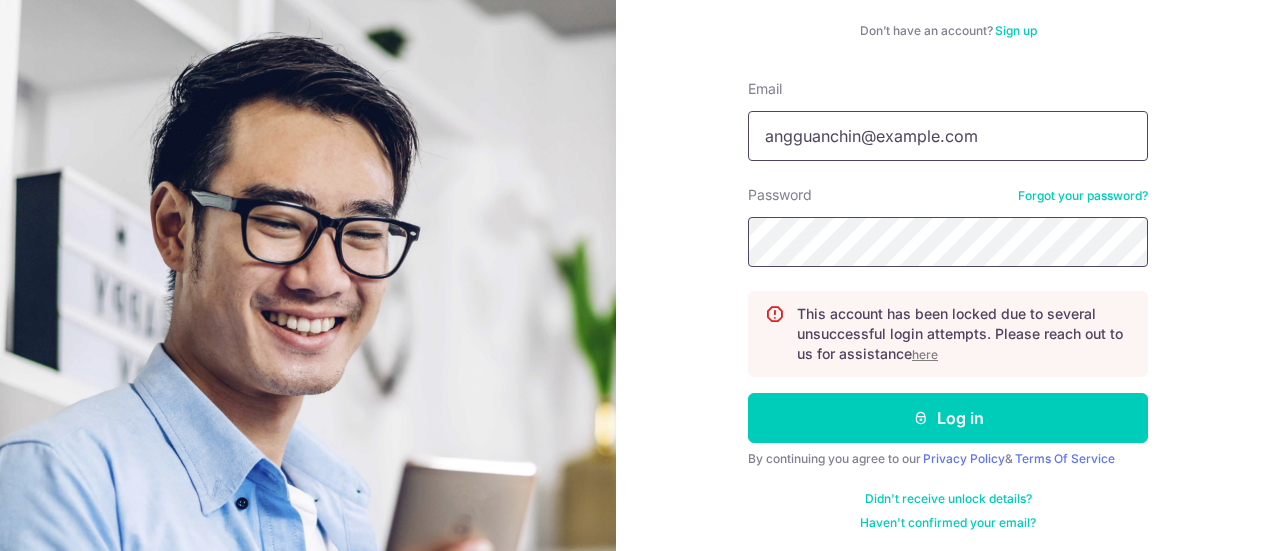 scroll, scrollTop: 243, scrollLeft: 0, axis: vertical 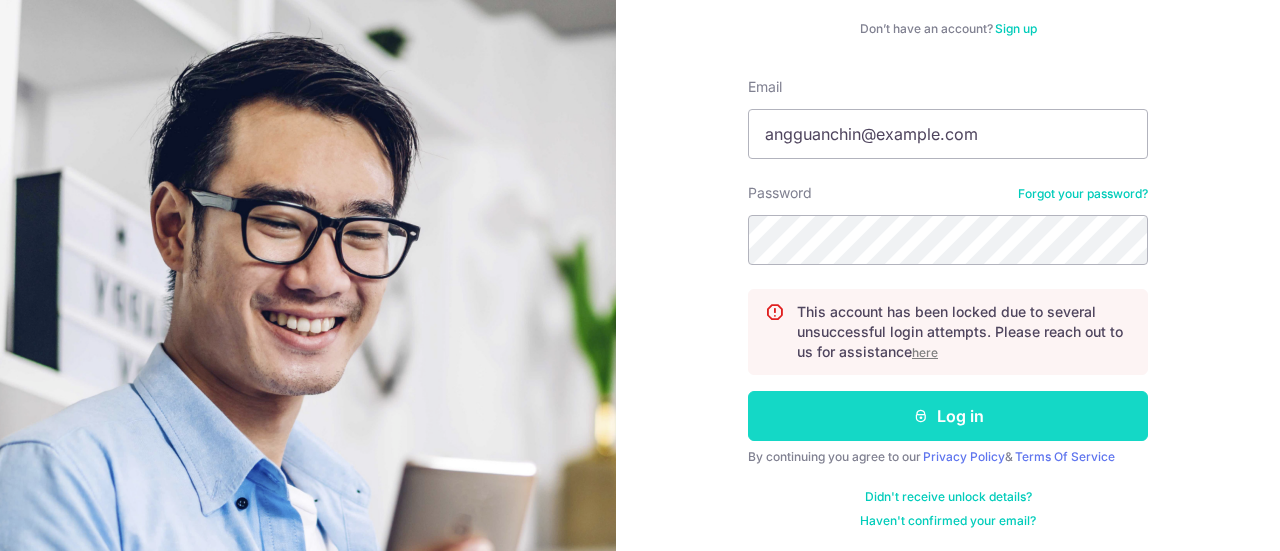 click on "Log in" at bounding box center [948, 416] 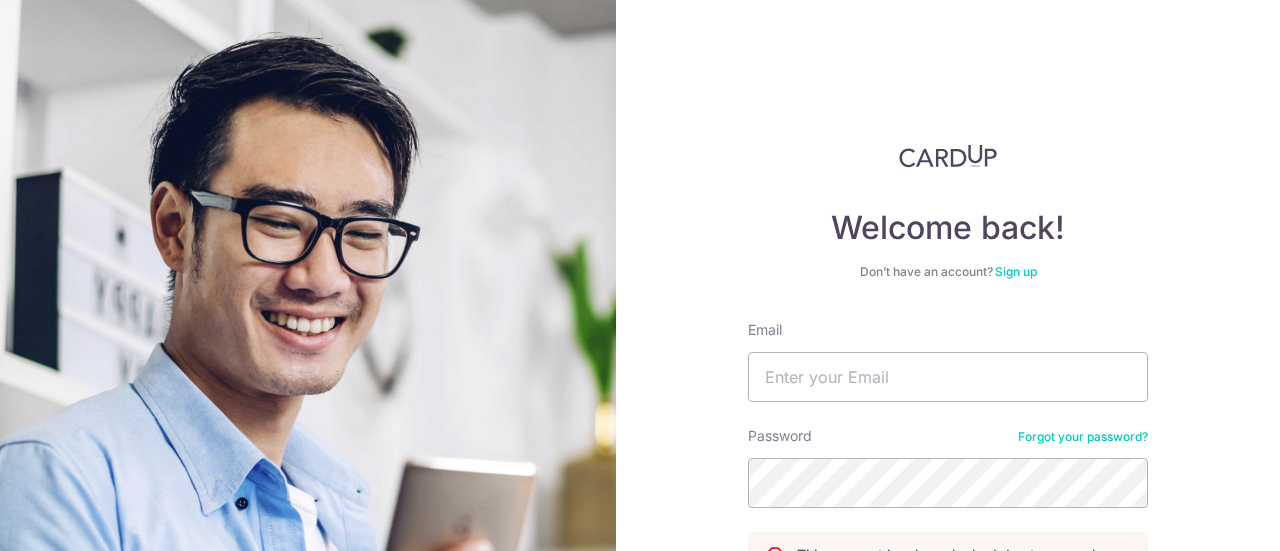scroll, scrollTop: 0, scrollLeft: 0, axis: both 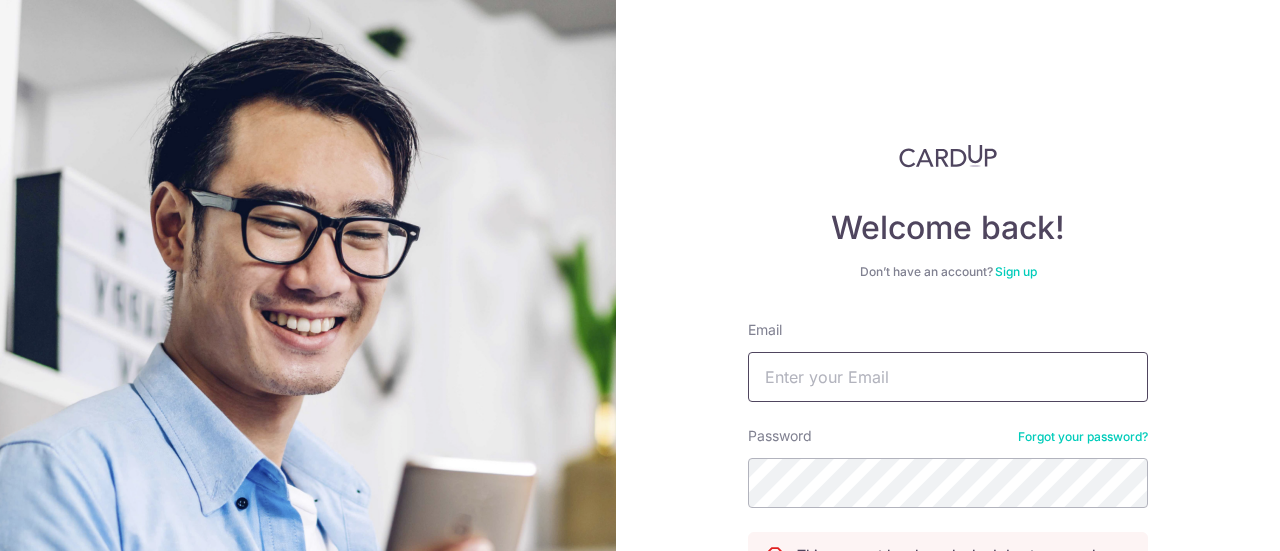 click on "Email" at bounding box center [948, 377] 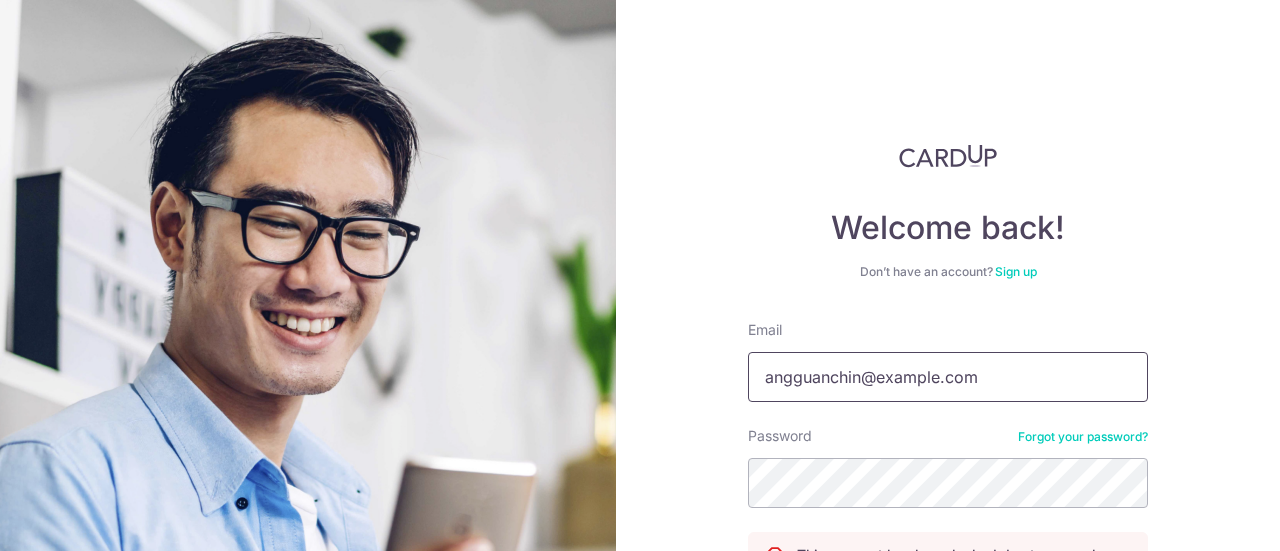 type on "angguanchin@example.com" 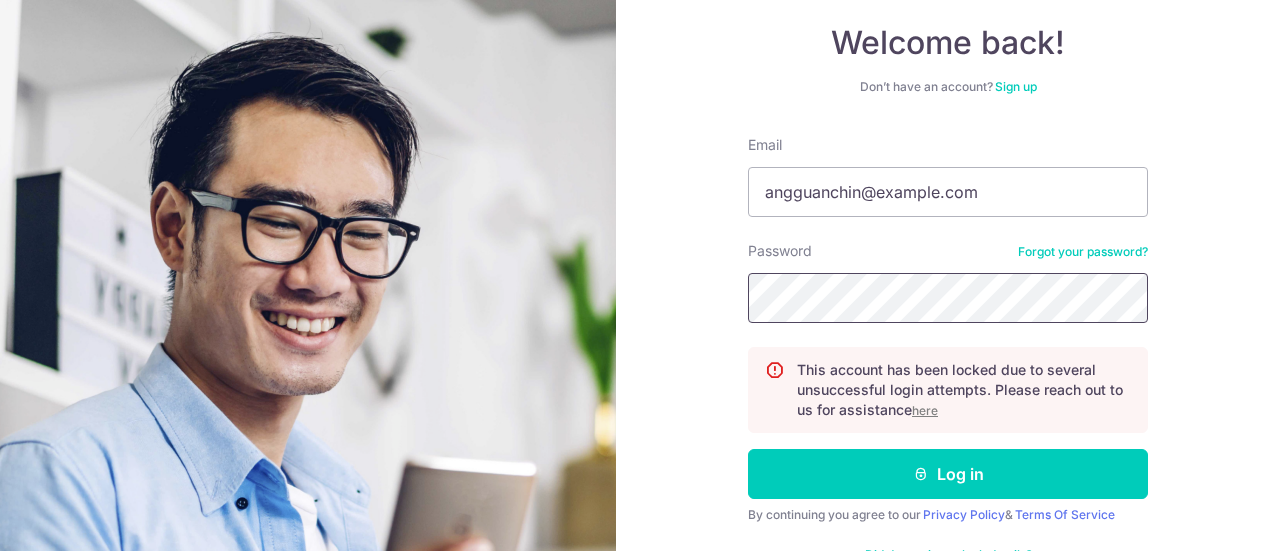 scroll, scrollTop: 186, scrollLeft: 0, axis: vertical 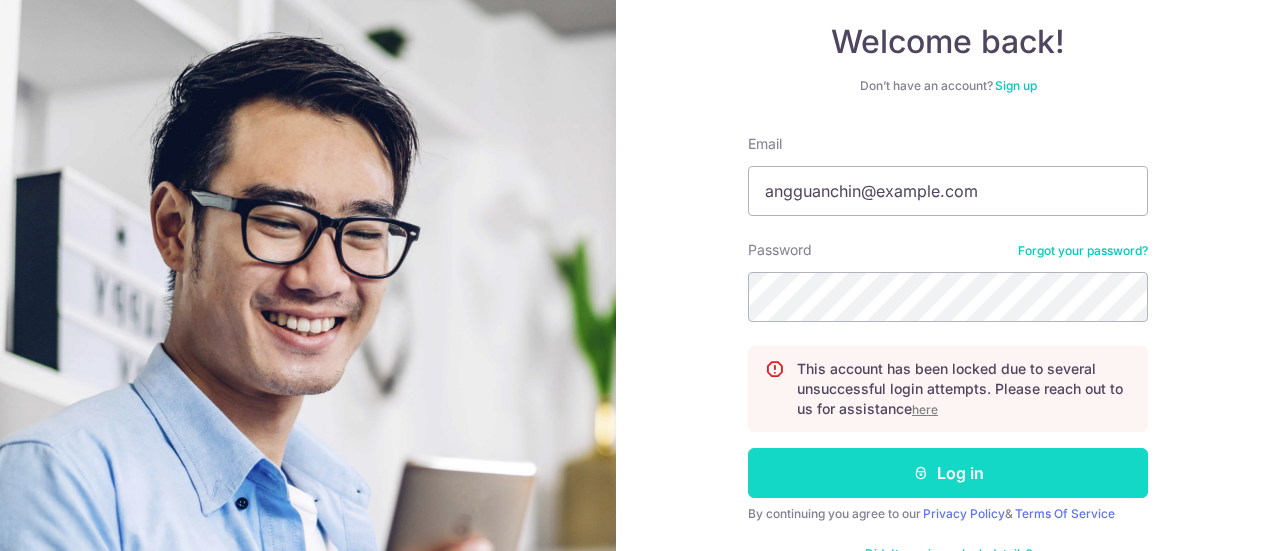 click on "Log in" at bounding box center [948, 473] 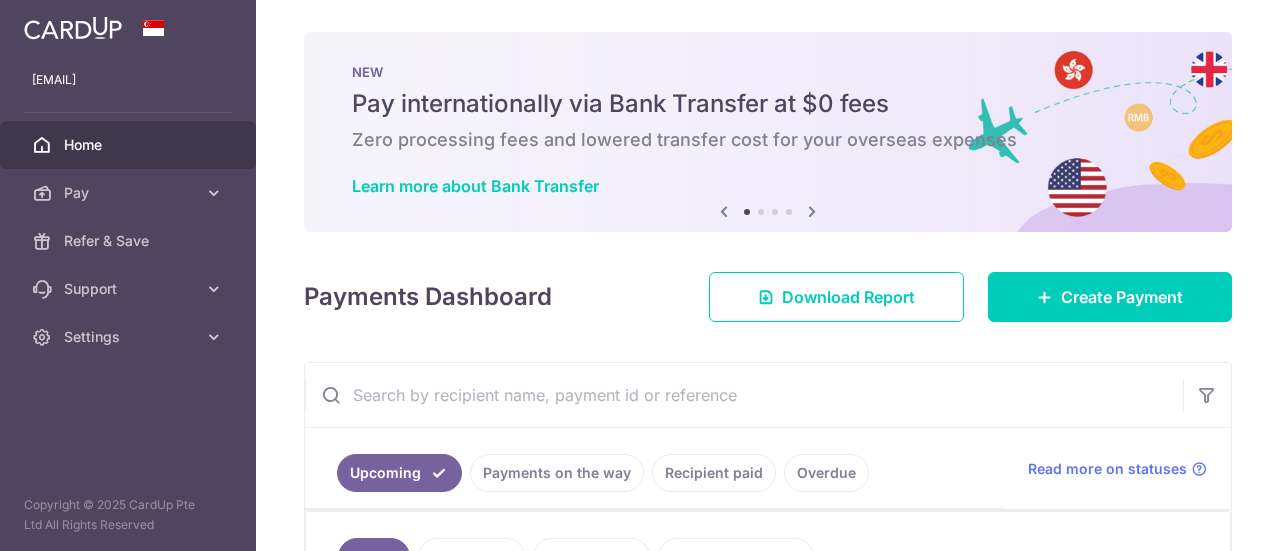scroll, scrollTop: 0, scrollLeft: 0, axis: both 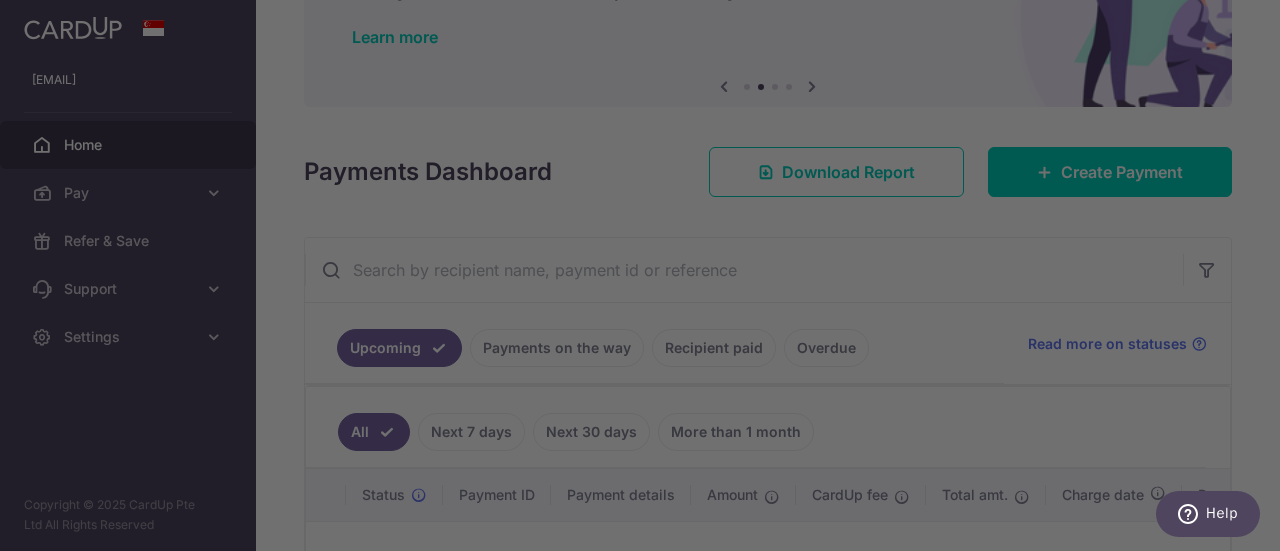 click at bounding box center (646, 278) 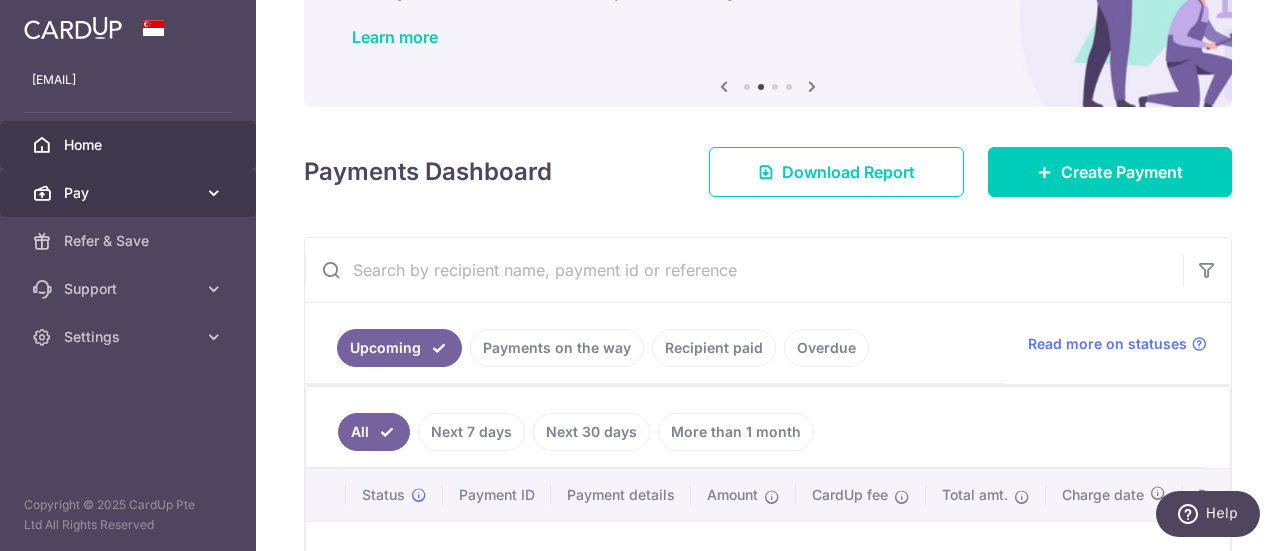 click on "Pay" at bounding box center (130, 193) 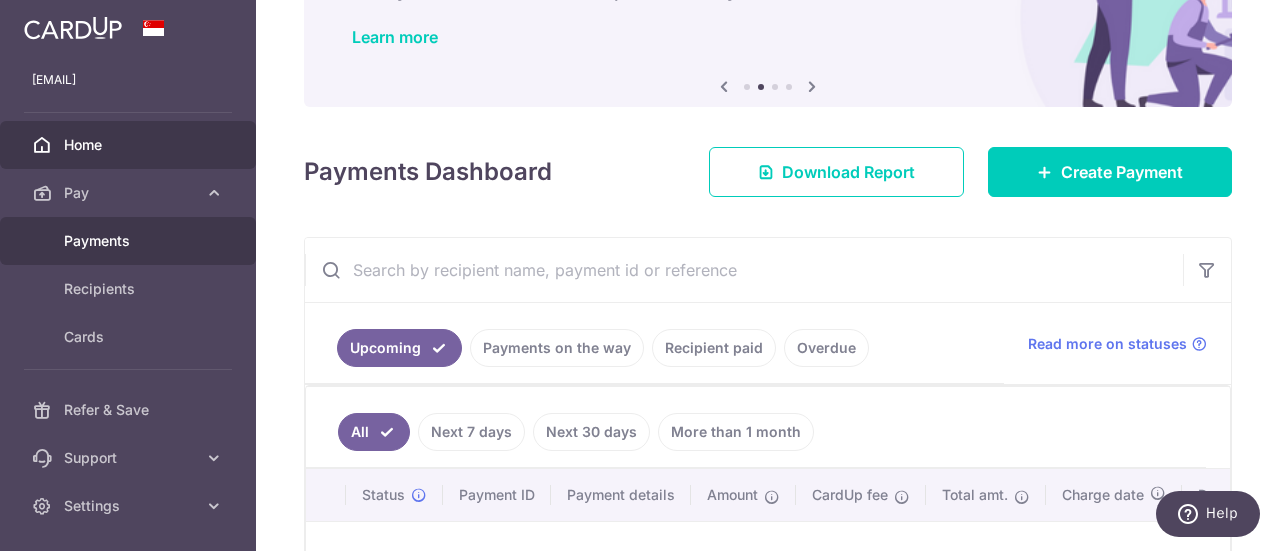 click on "Payments" at bounding box center (130, 241) 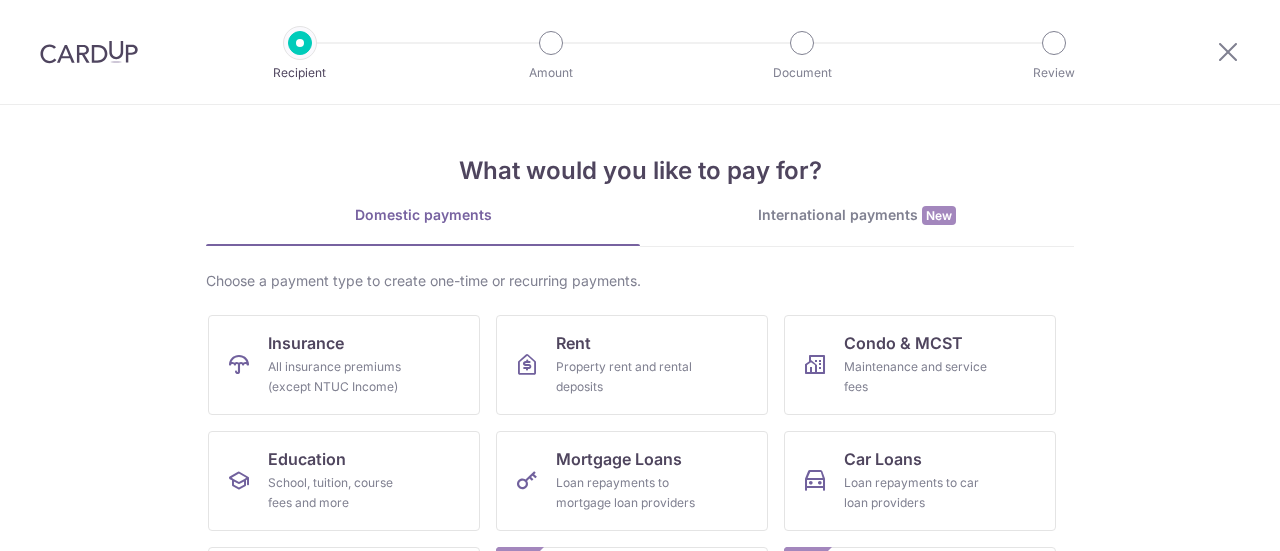 scroll, scrollTop: 0, scrollLeft: 0, axis: both 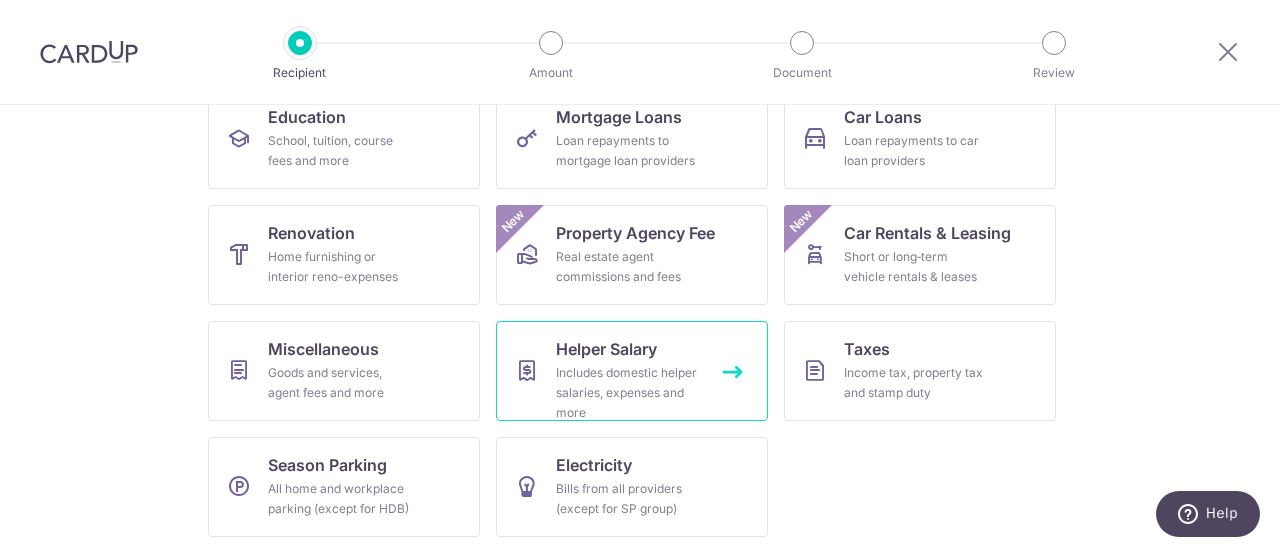 click on "Helper Salary Includes domestic helper salaries, expenses and more" at bounding box center [632, 371] 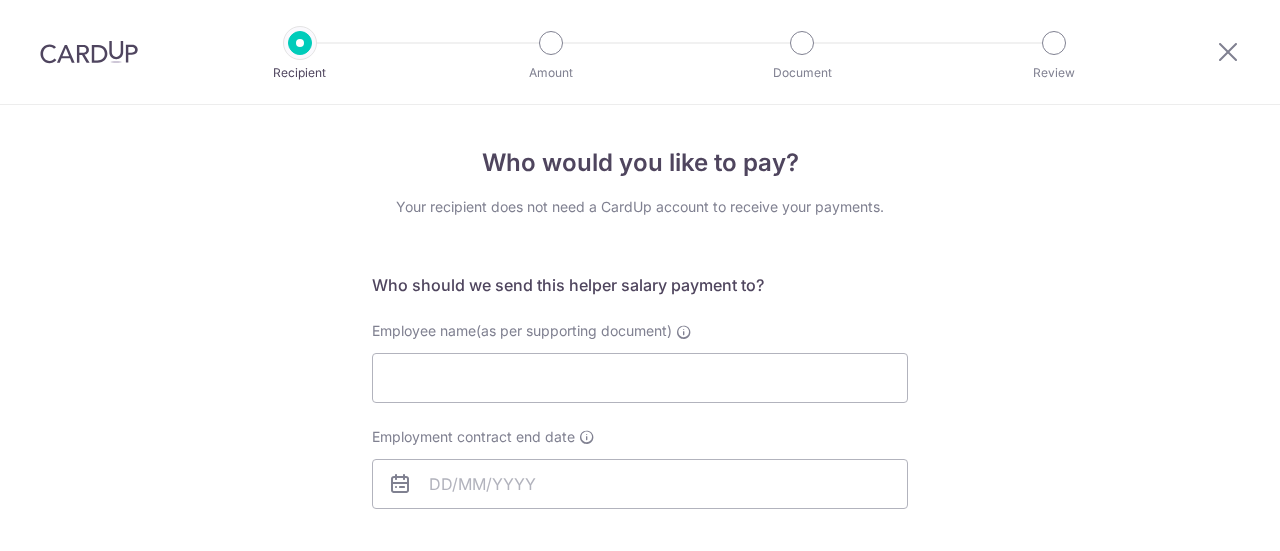 scroll, scrollTop: 0, scrollLeft: 0, axis: both 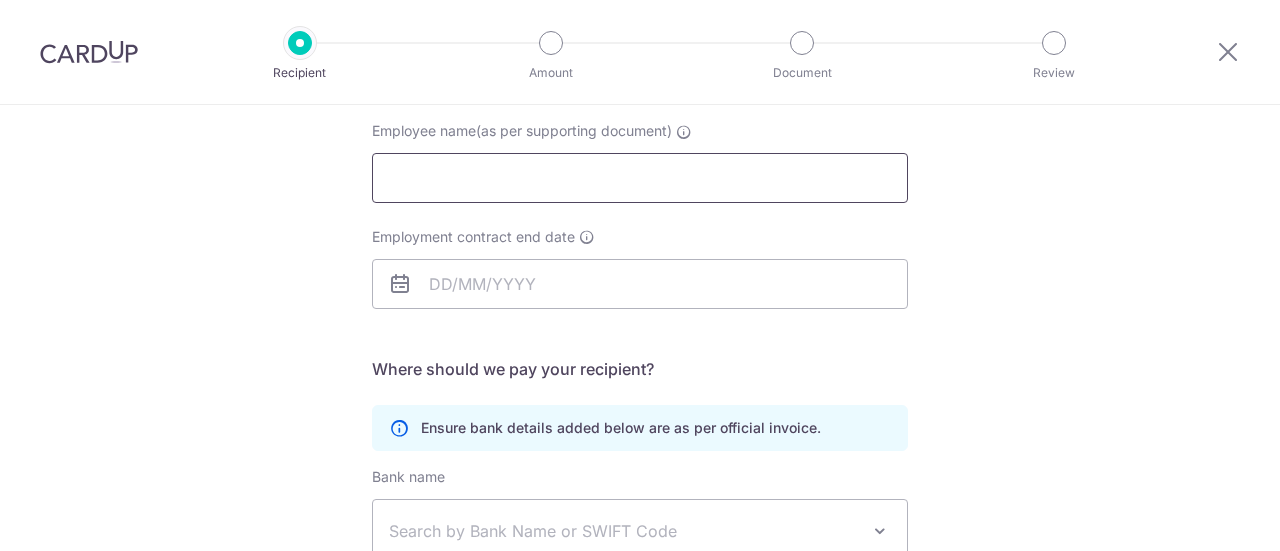 click on "Employee name(as per supporting document)" at bounding box center [640, 178] 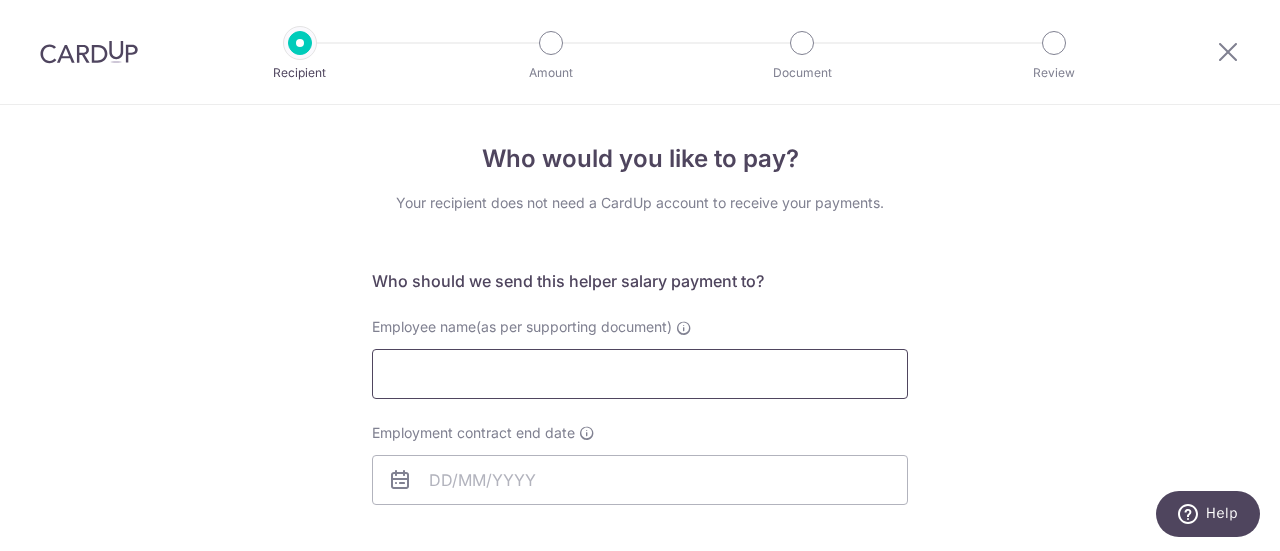 scroll, scrollTop: 0, scrollLeft: 0, axis: both 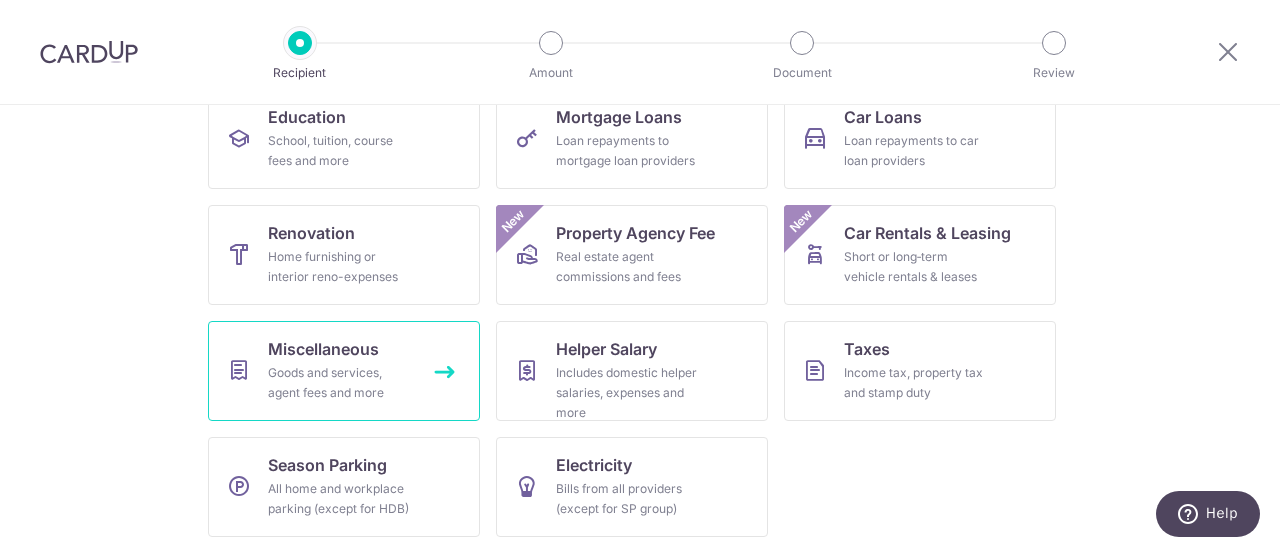 click on "Goods and services, agent fees and more" at bounding box center (340, 383) 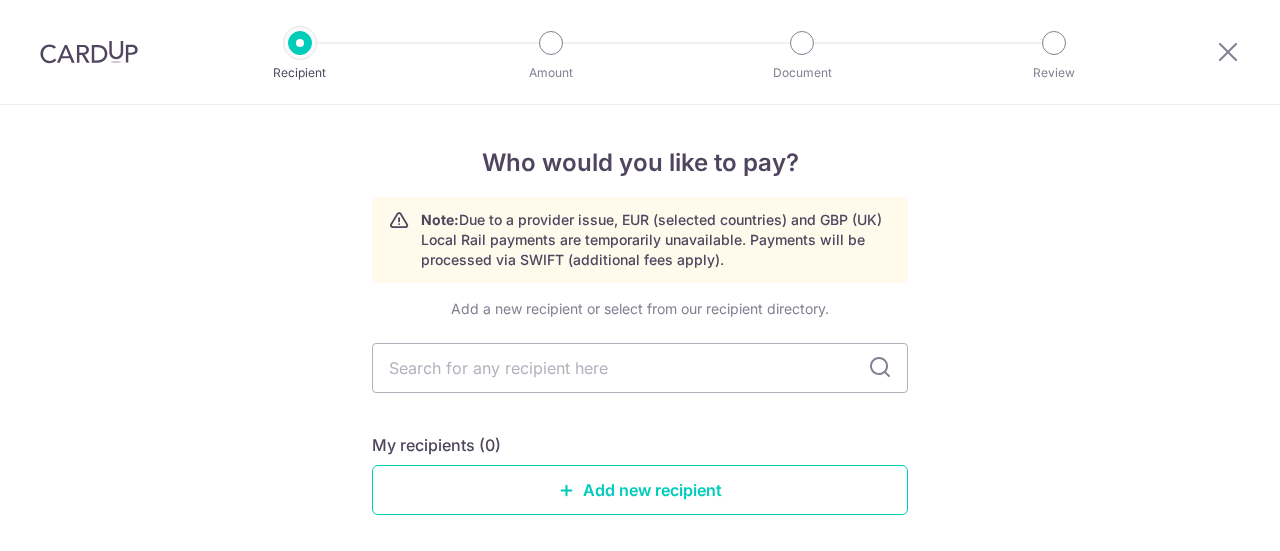 scroll, scrollTop: 0, scrollLeft: 0, axis: both 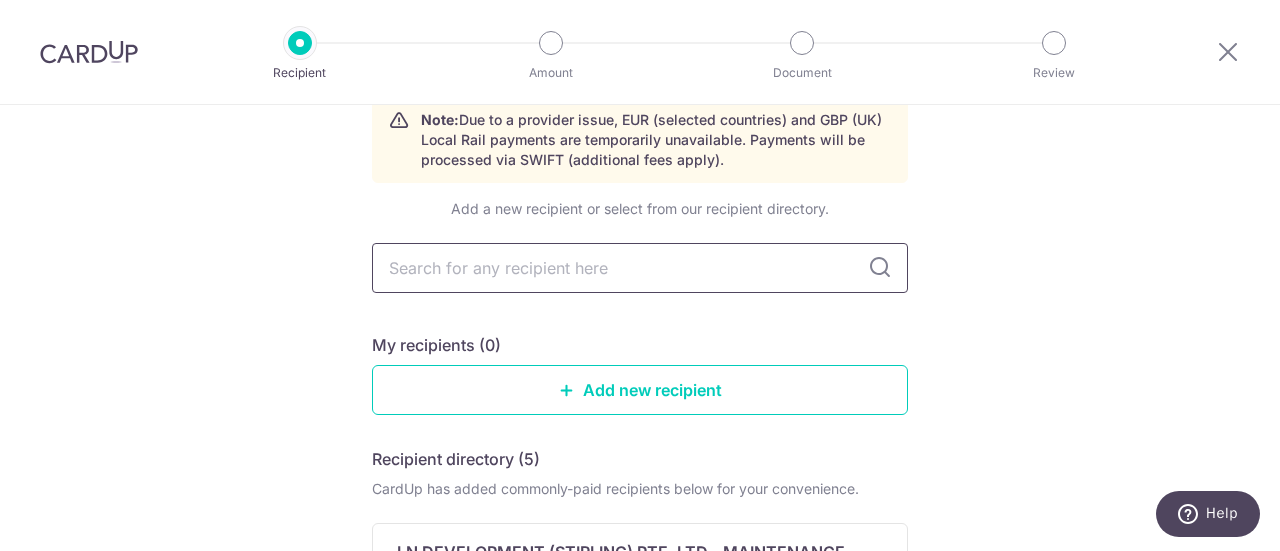 click at bounding box center [640, 268] 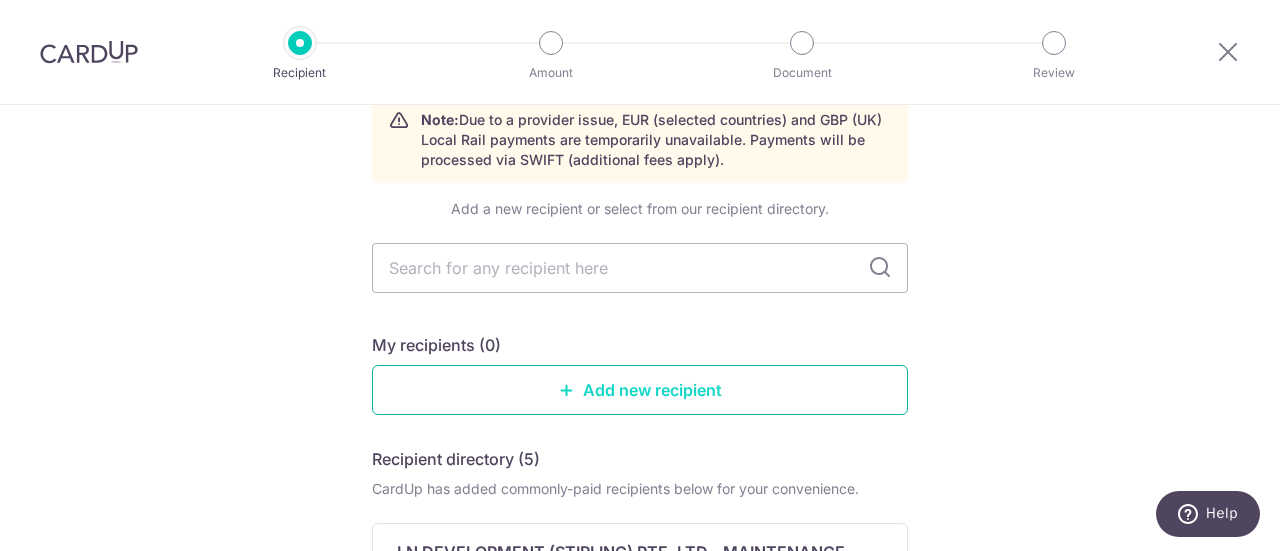 click on "Add new recipient" at bounding box center (640, 390) 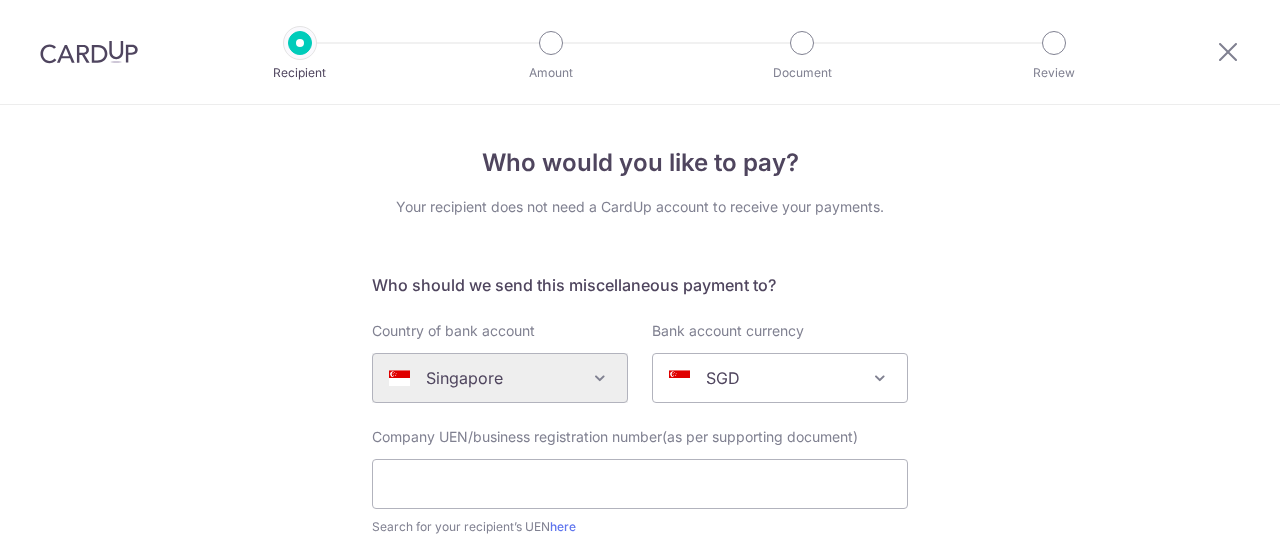 scroll, scrollTop: 0, scrollLeft: 0, axis: both 